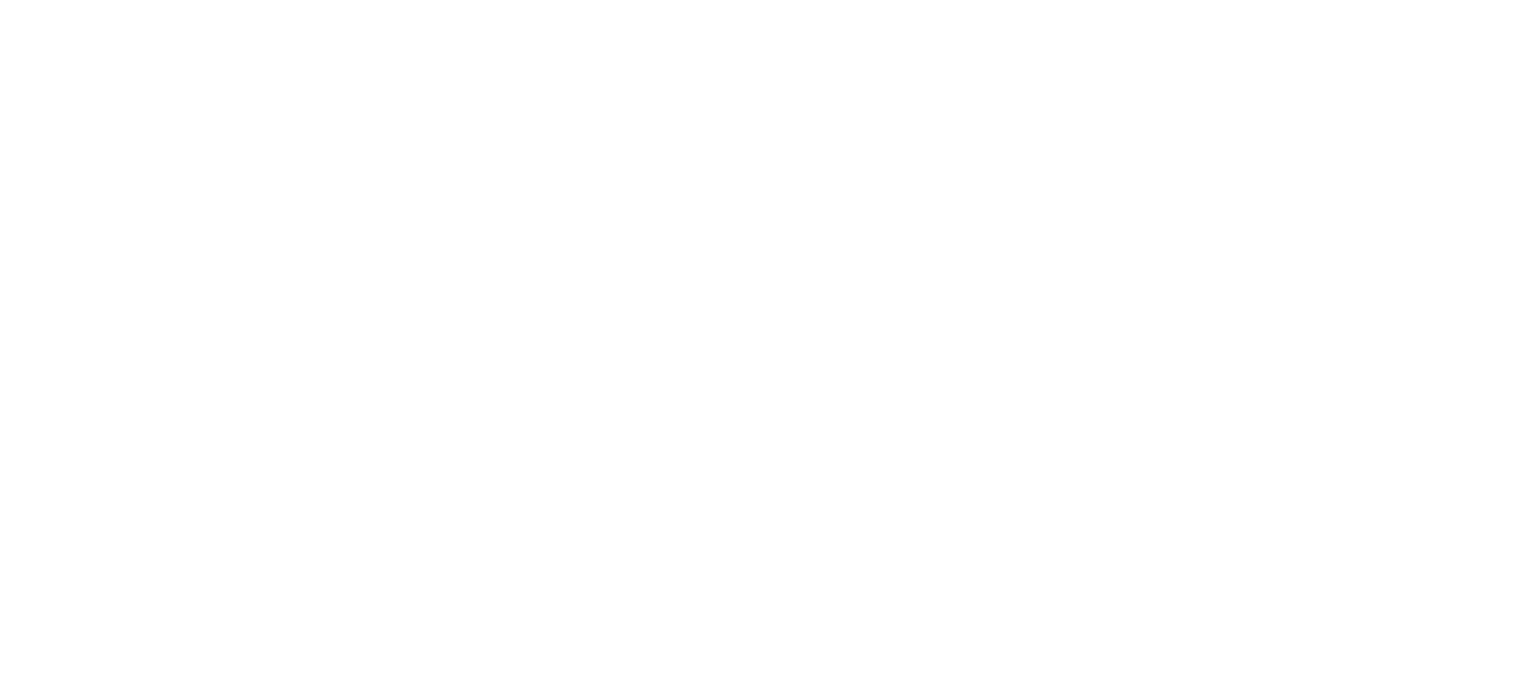 scroll, scrollTop: 0, scrollLeft: 0, axis: both 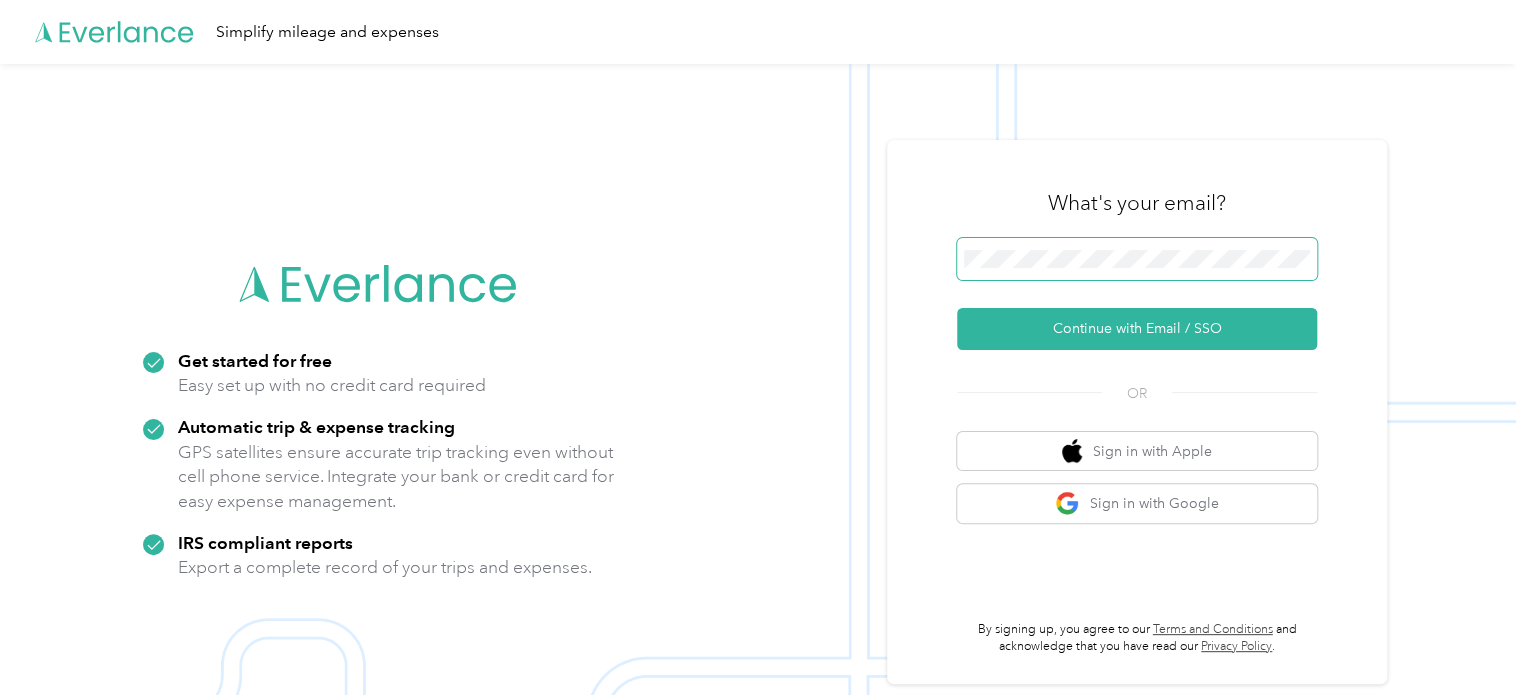 click at bounding box center (1137, 259) 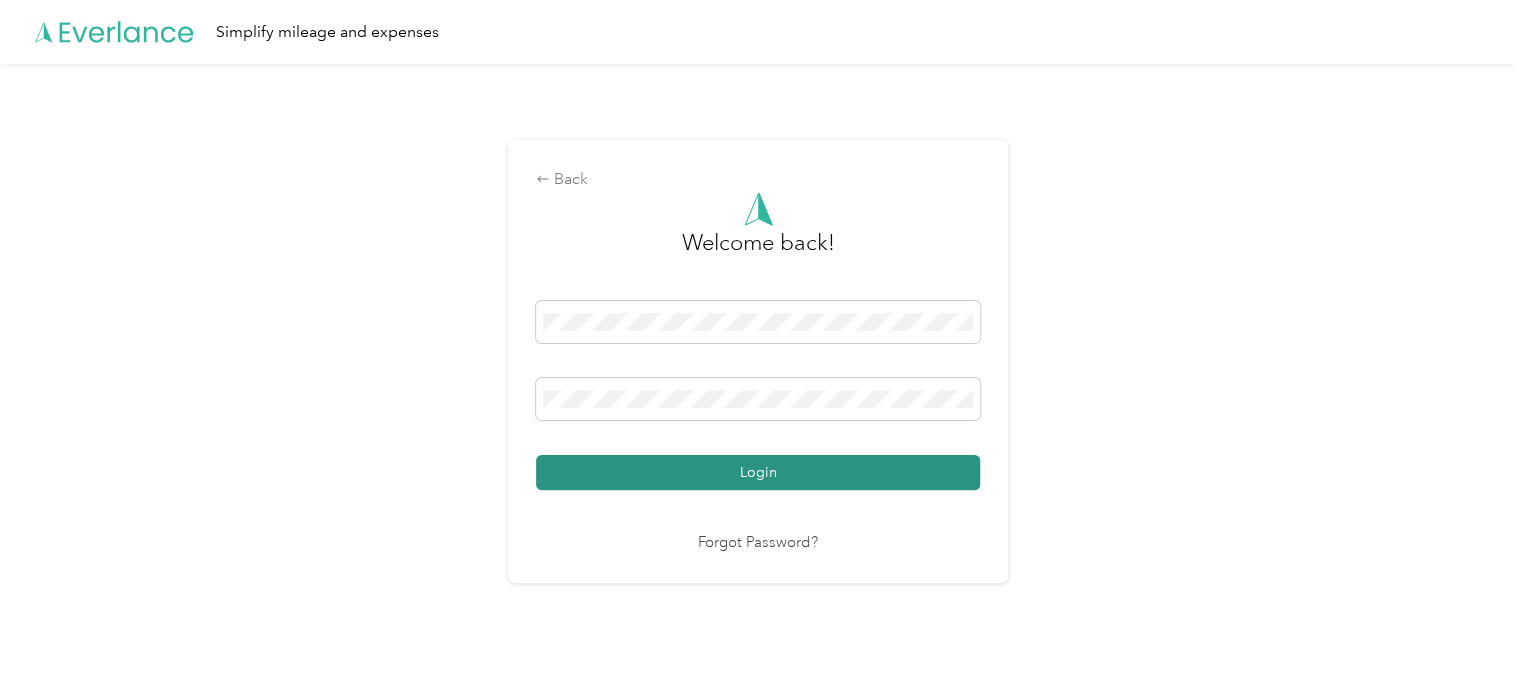 click on "Login" at bounding box center (758, 472) 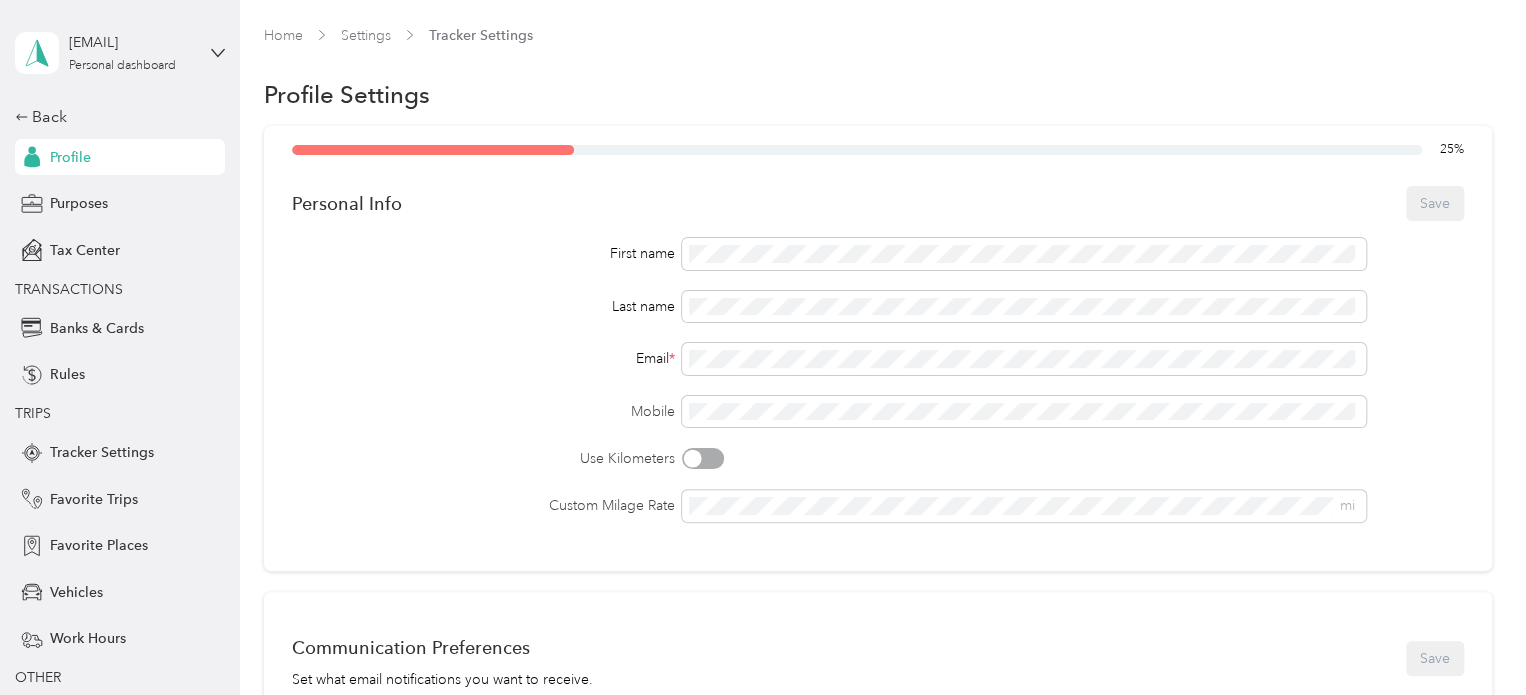 scroll, scrollTop: 600, scrollLeft: 0, axis: vertical 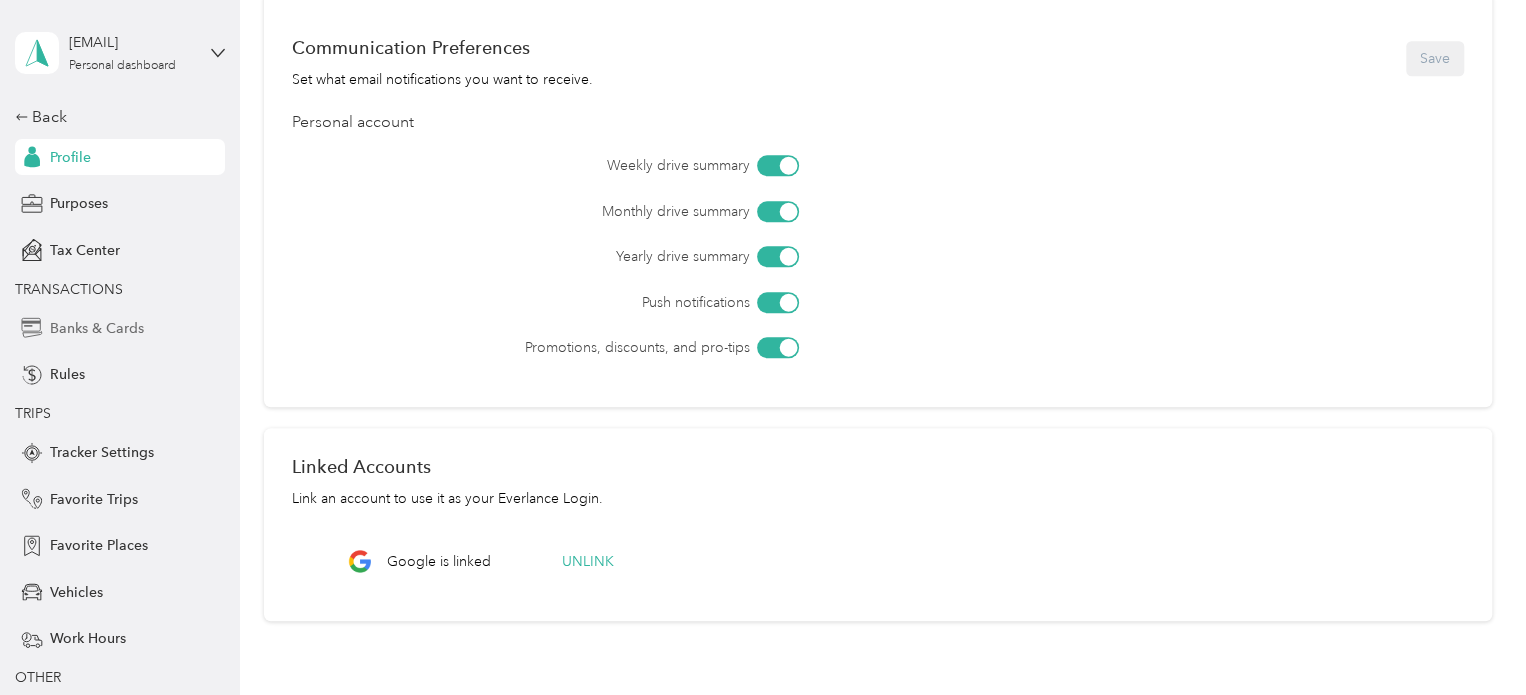 click on "Banks & Cards" at bounding box center (97, 328) 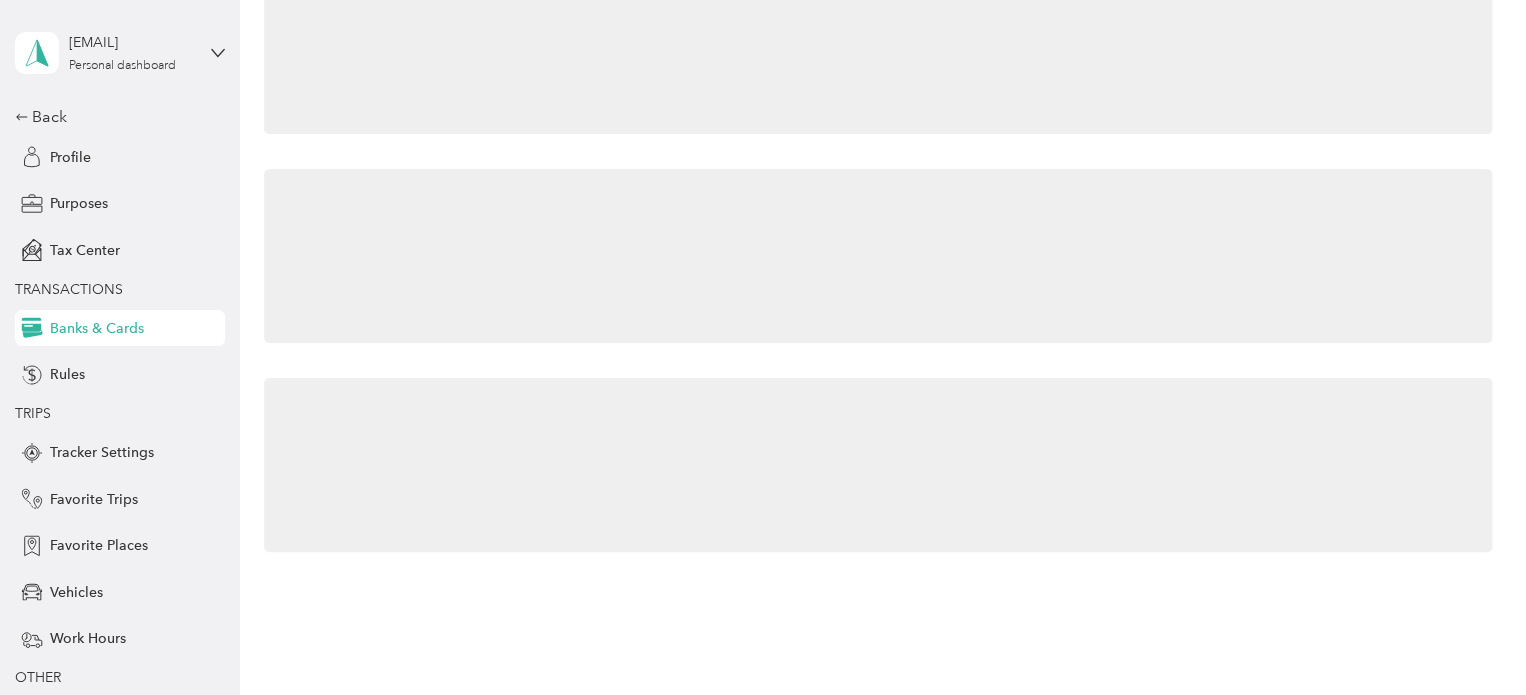 scroll, scrollTop: 0, scrollLeft: 0, axis: both 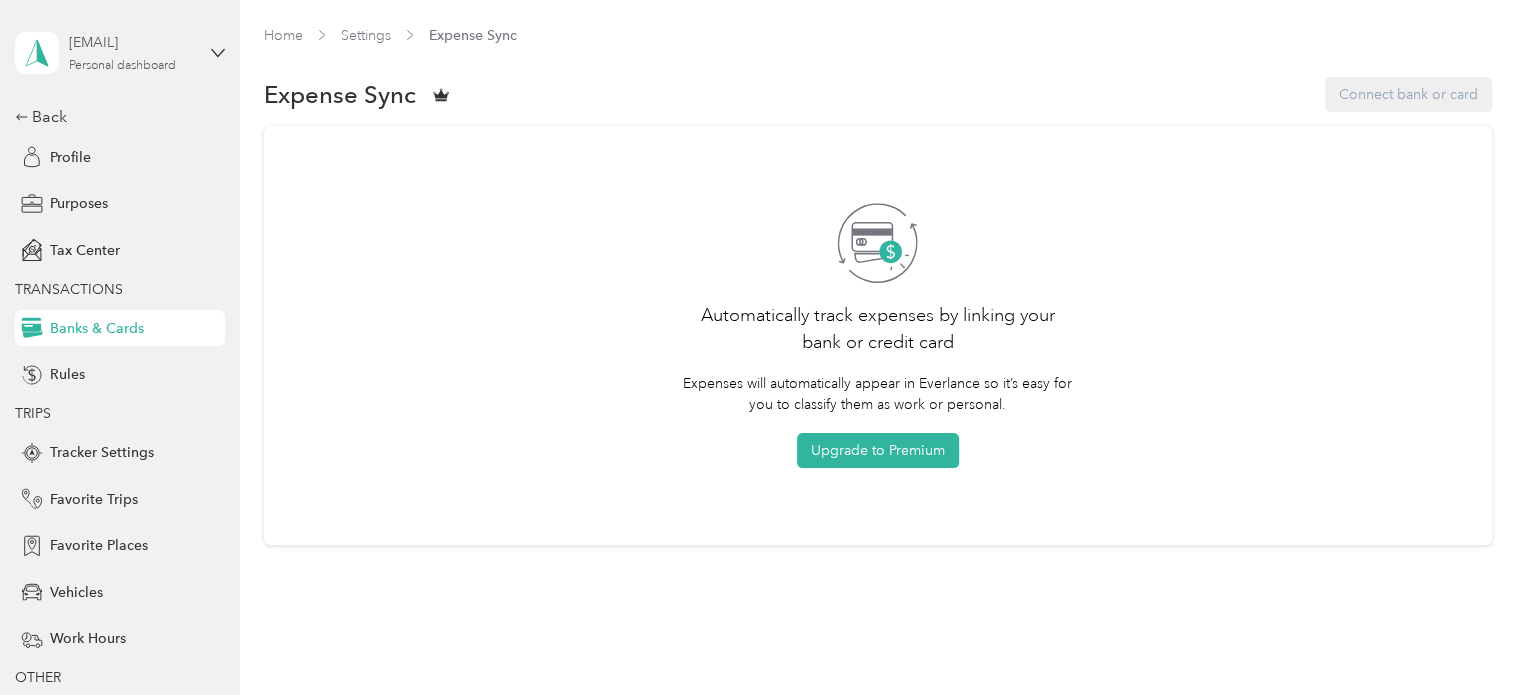 click on "[EMAIL] Personal dashboard" at bounding box center [131, 52] 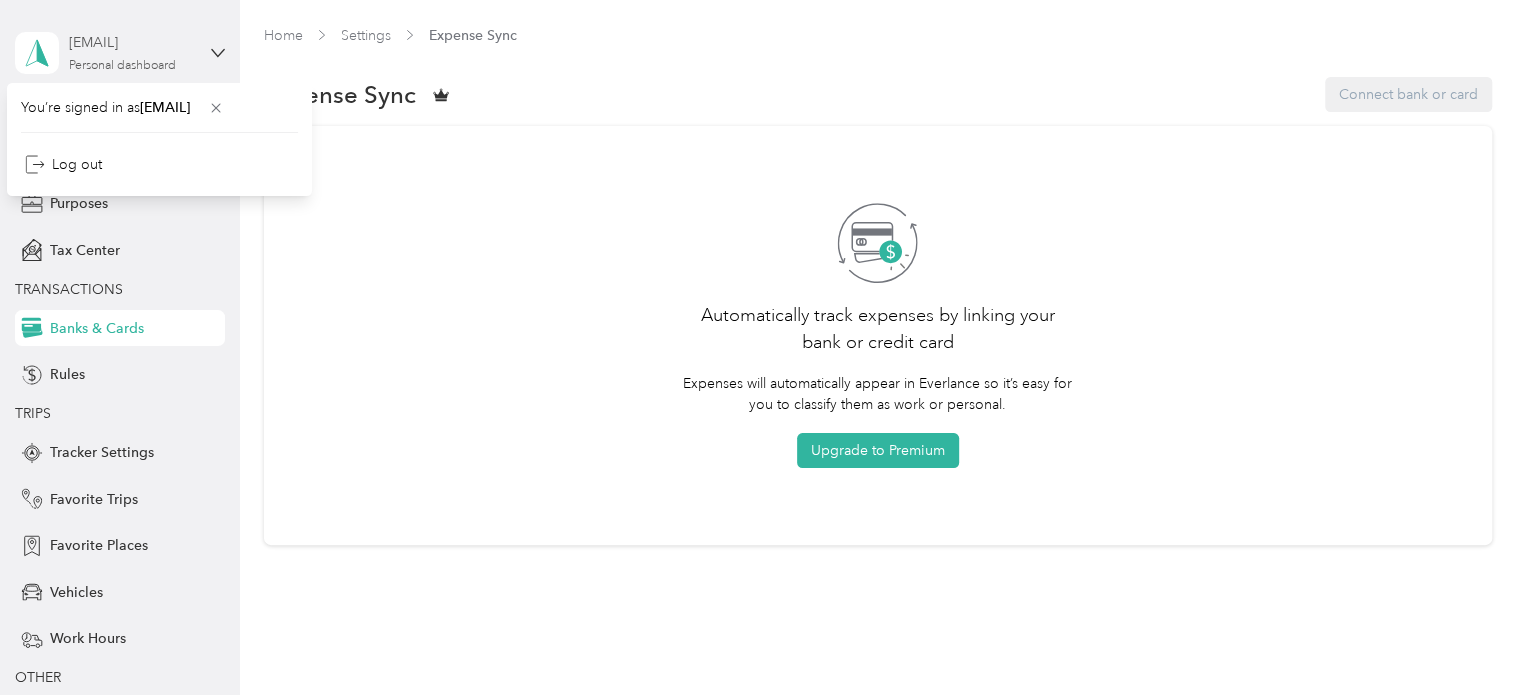 click on "[EMAIL]" at bounding box center (131, 42) 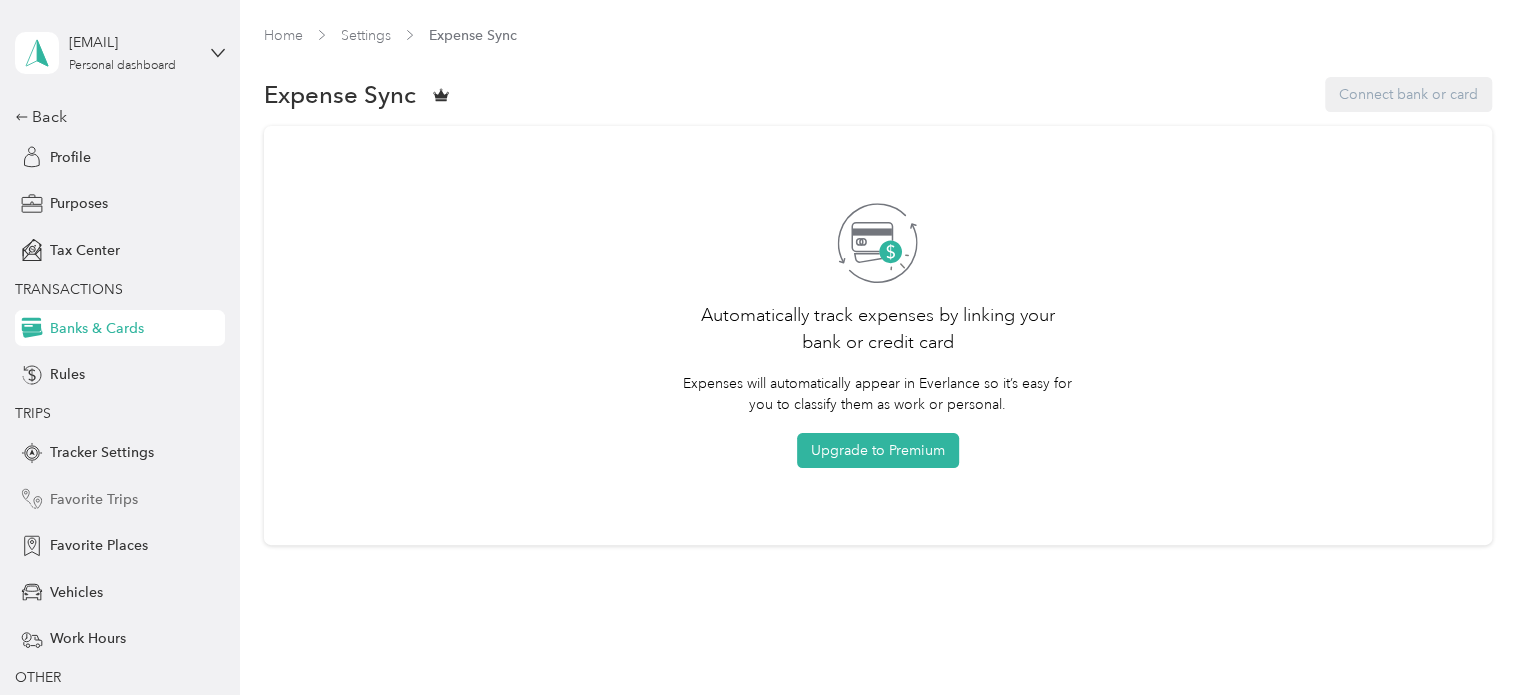 scroll, scrollTop: 88, scrollLeft: 0, axis: vertical 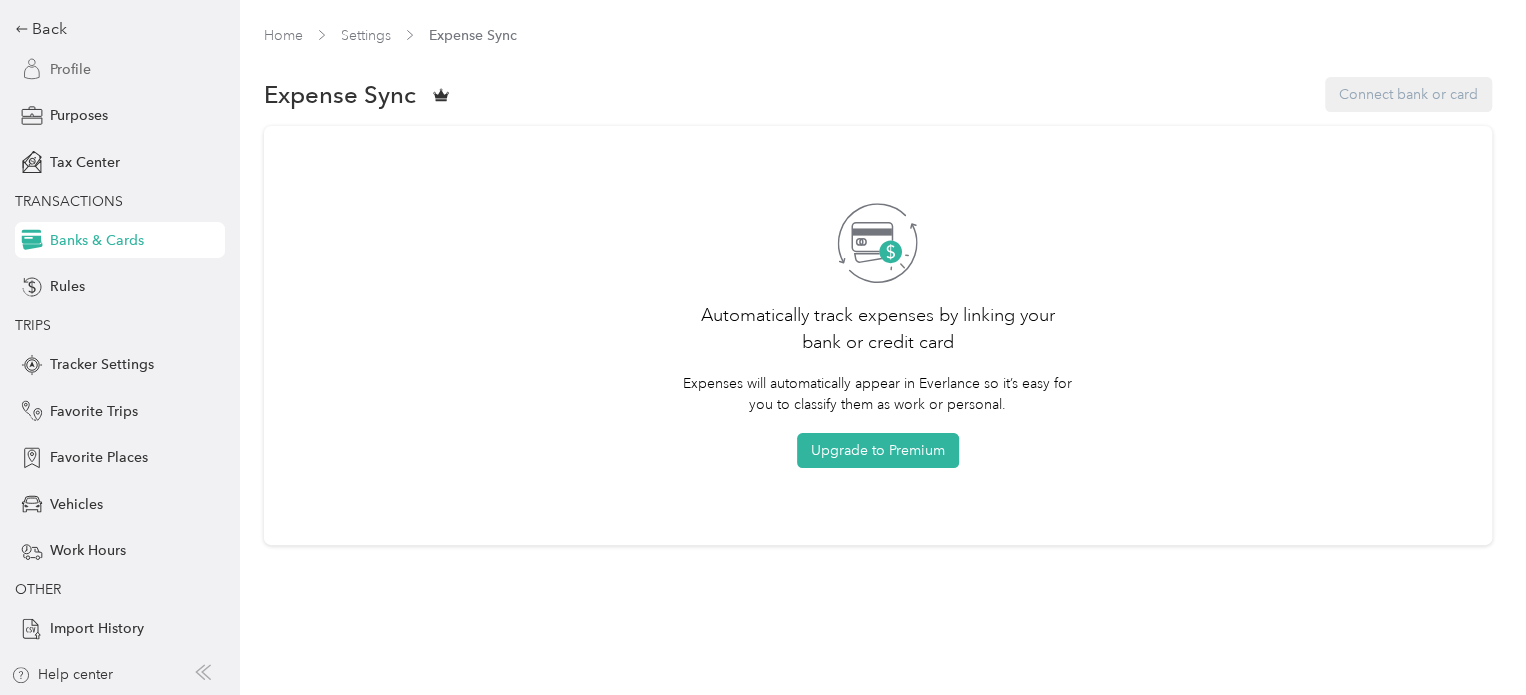 click on "Profile" at bounding box center [120, 69] 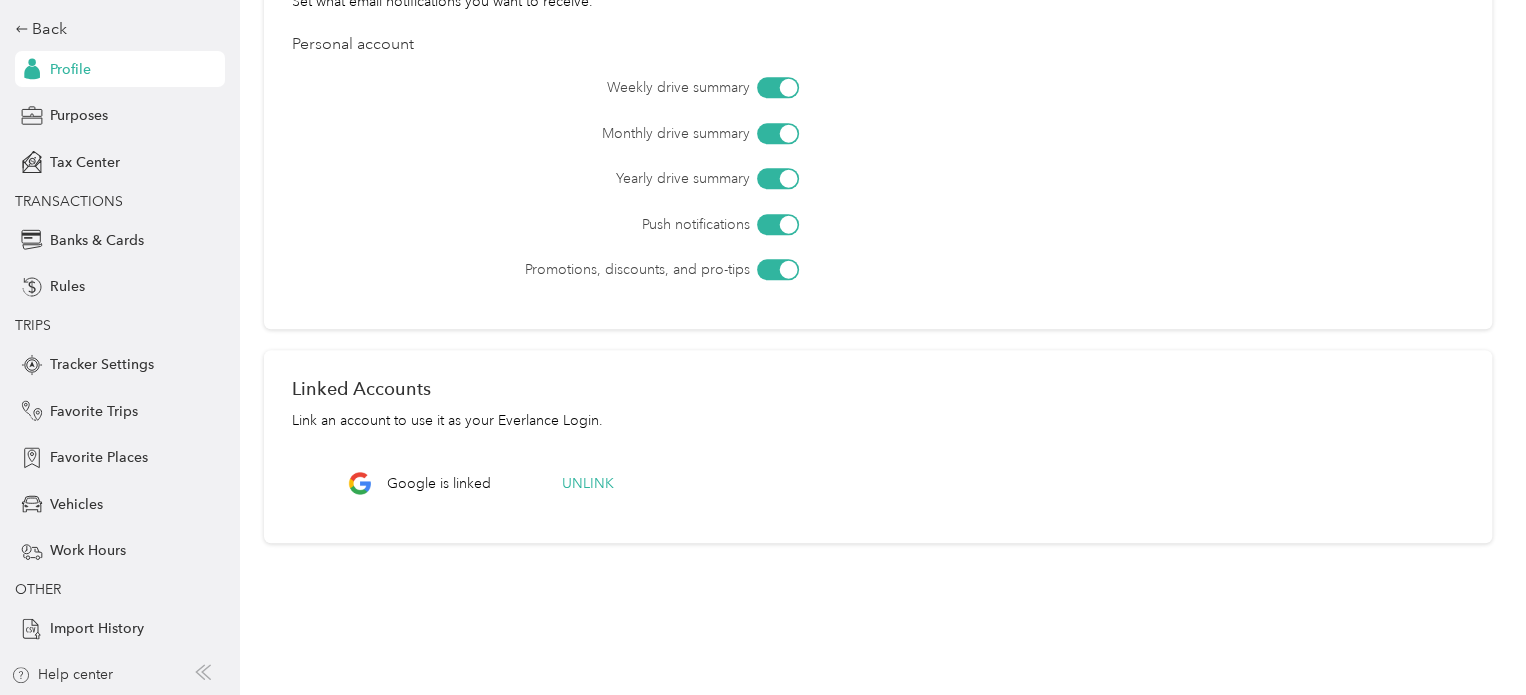 scroll, scrollTop: 749, scrollLeft: 0, axis: vertical 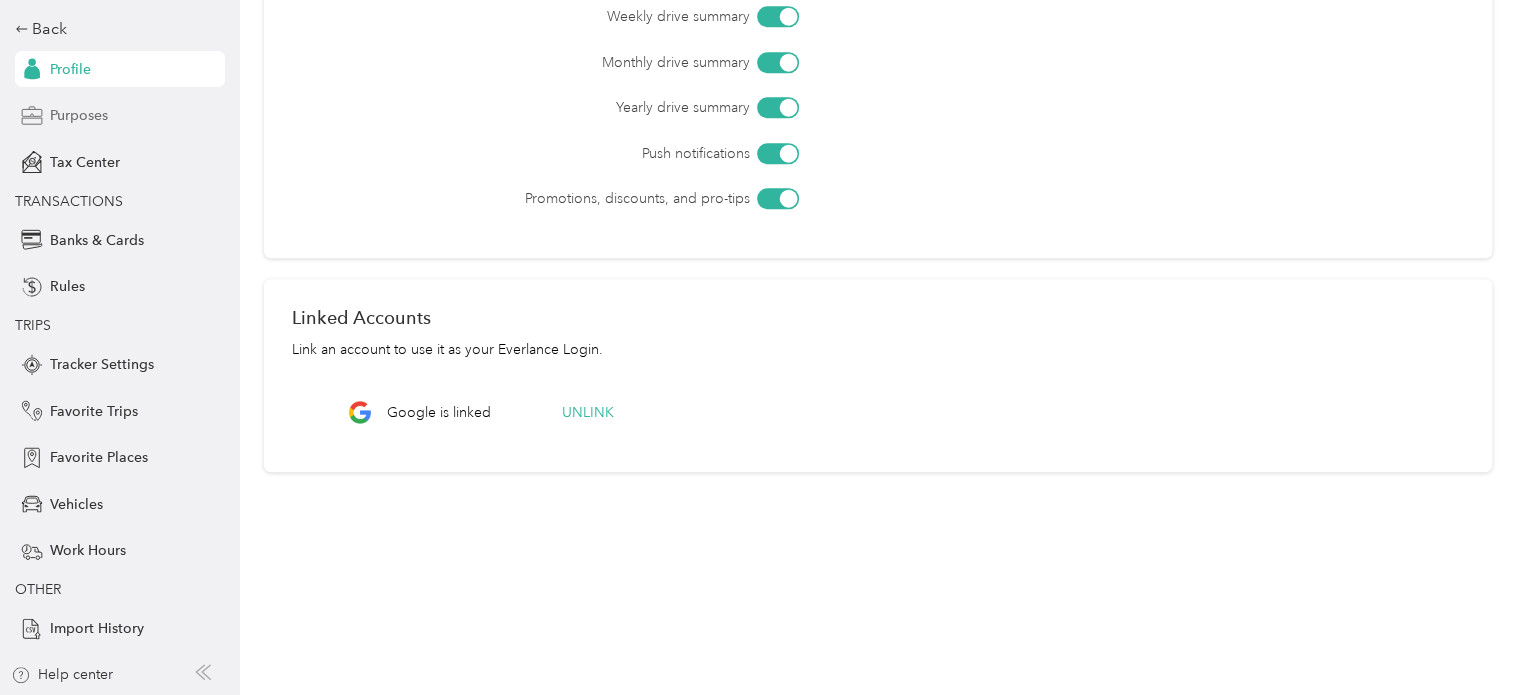 click on "Purposes" at bounding box center (79, 115) 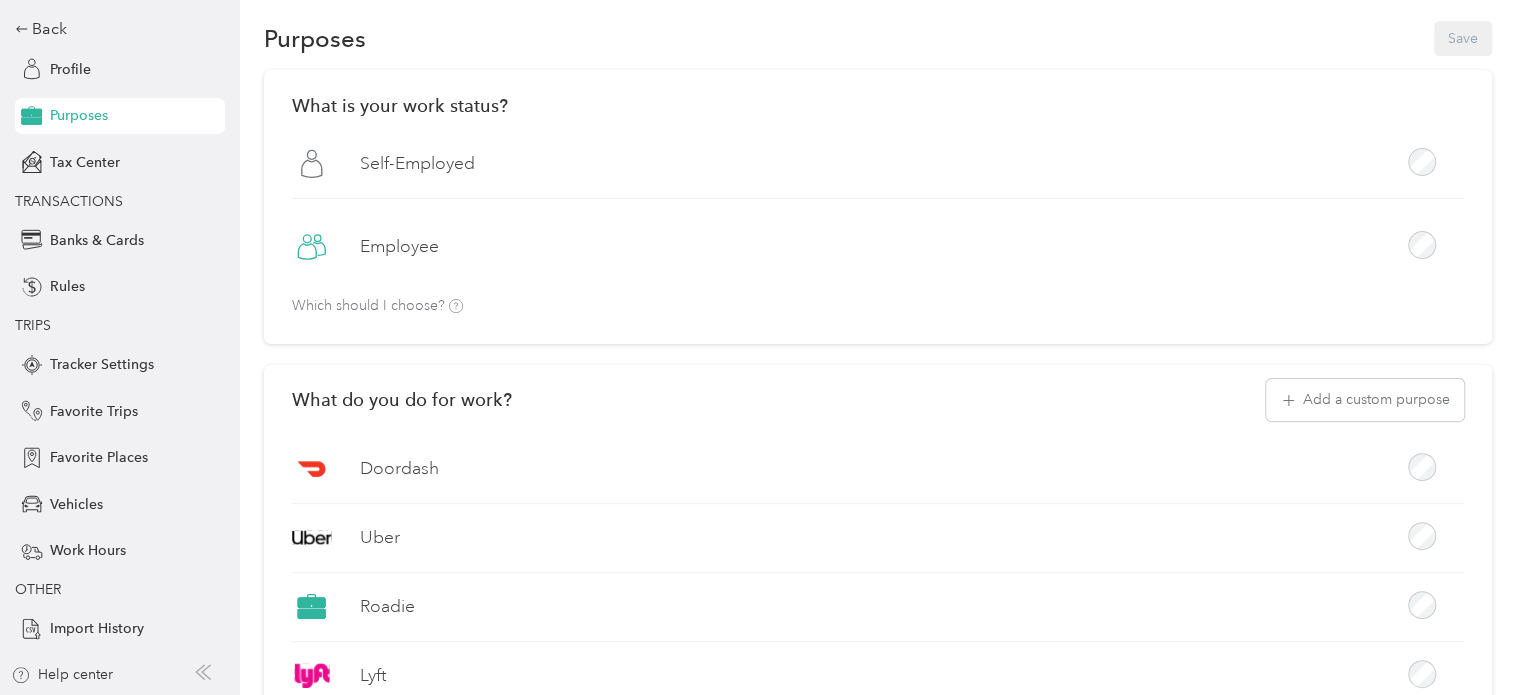 scroll, scrollTop: 0, scrollLeft: 0, axis: both 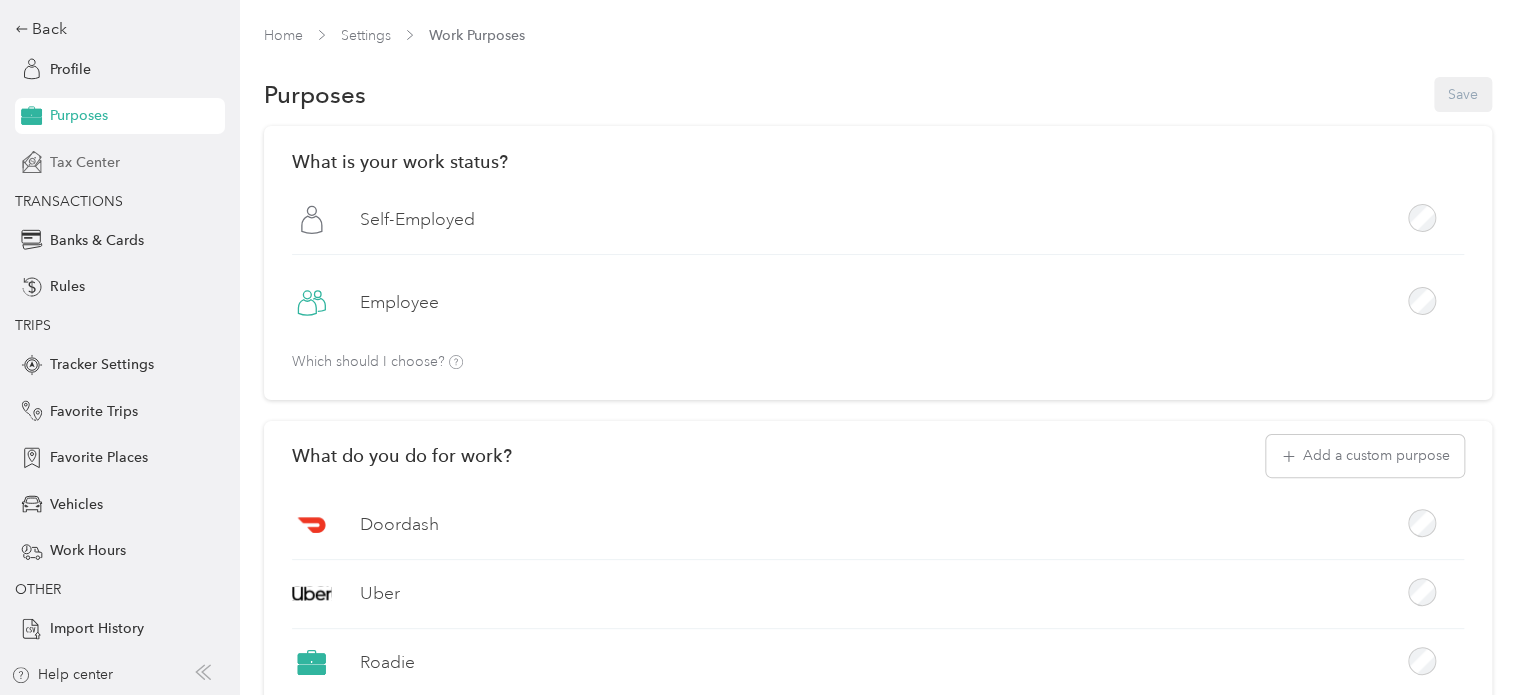 click on "Tax Center" at bounding box center (85, 162) 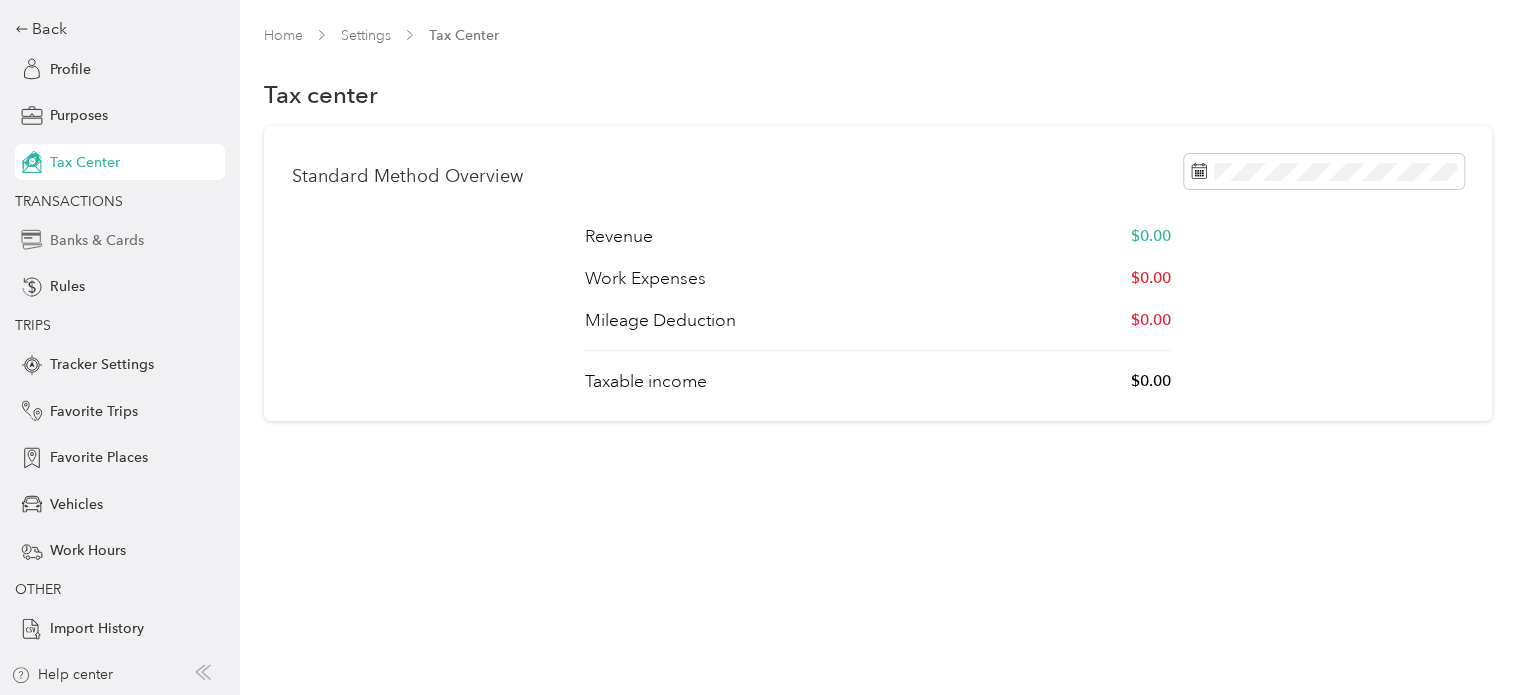 click on "Banks & Cards" at bounding box center (97, 240) 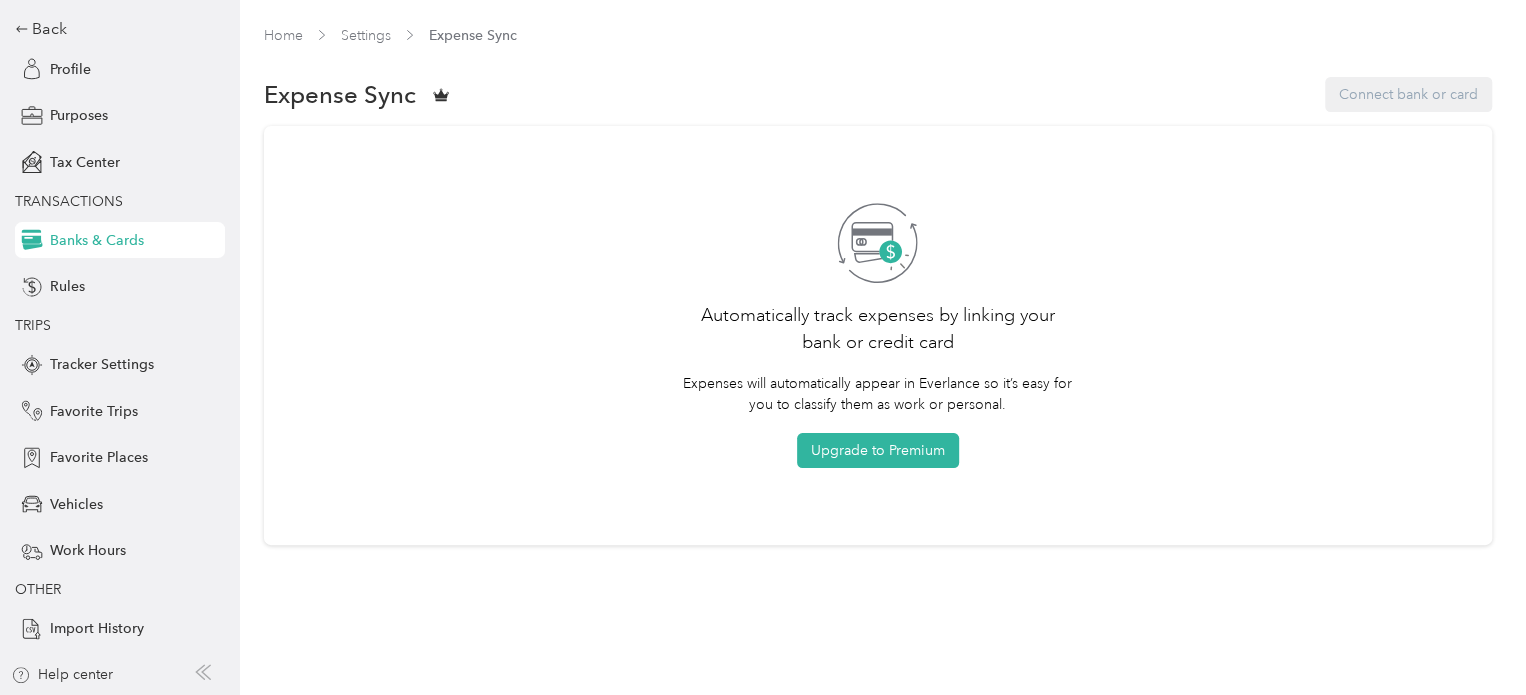 click 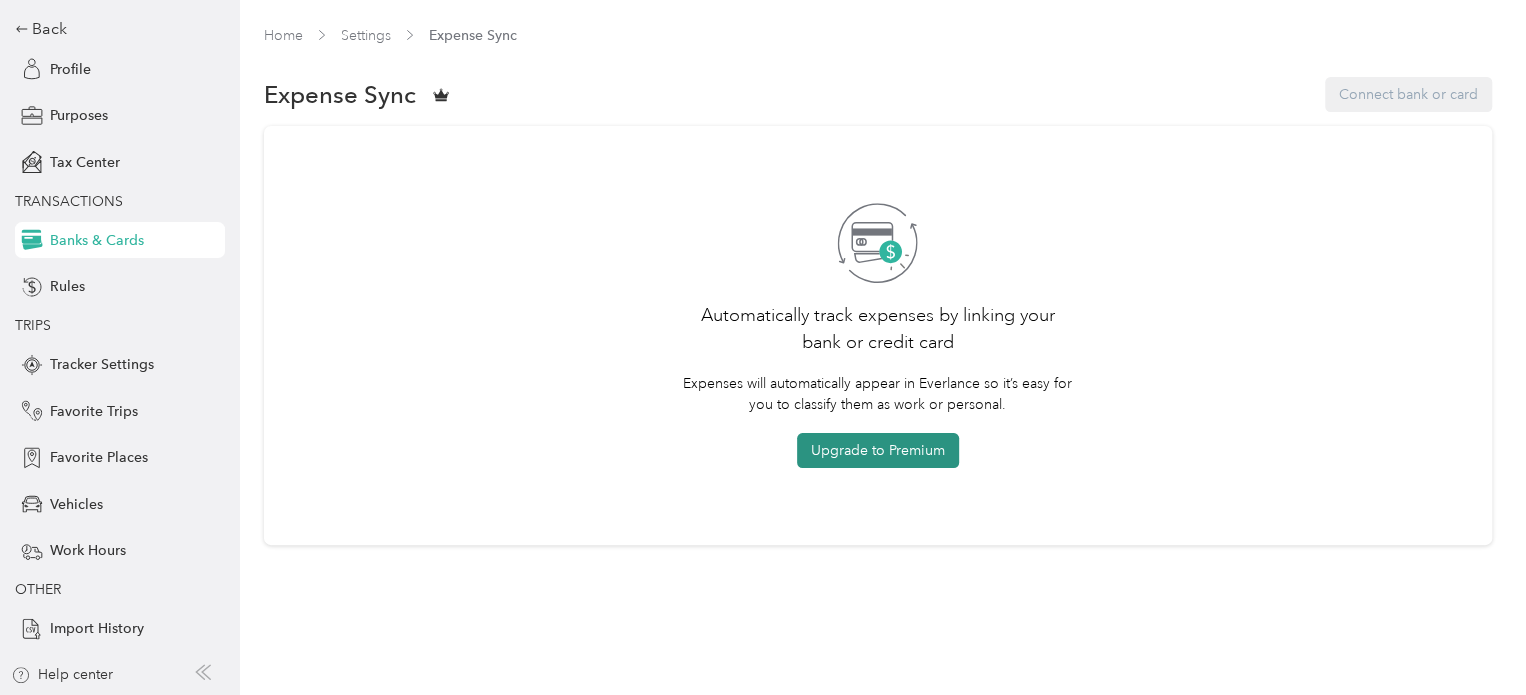 click on "Upgrade to Premium" at bounding box center (878, 450) 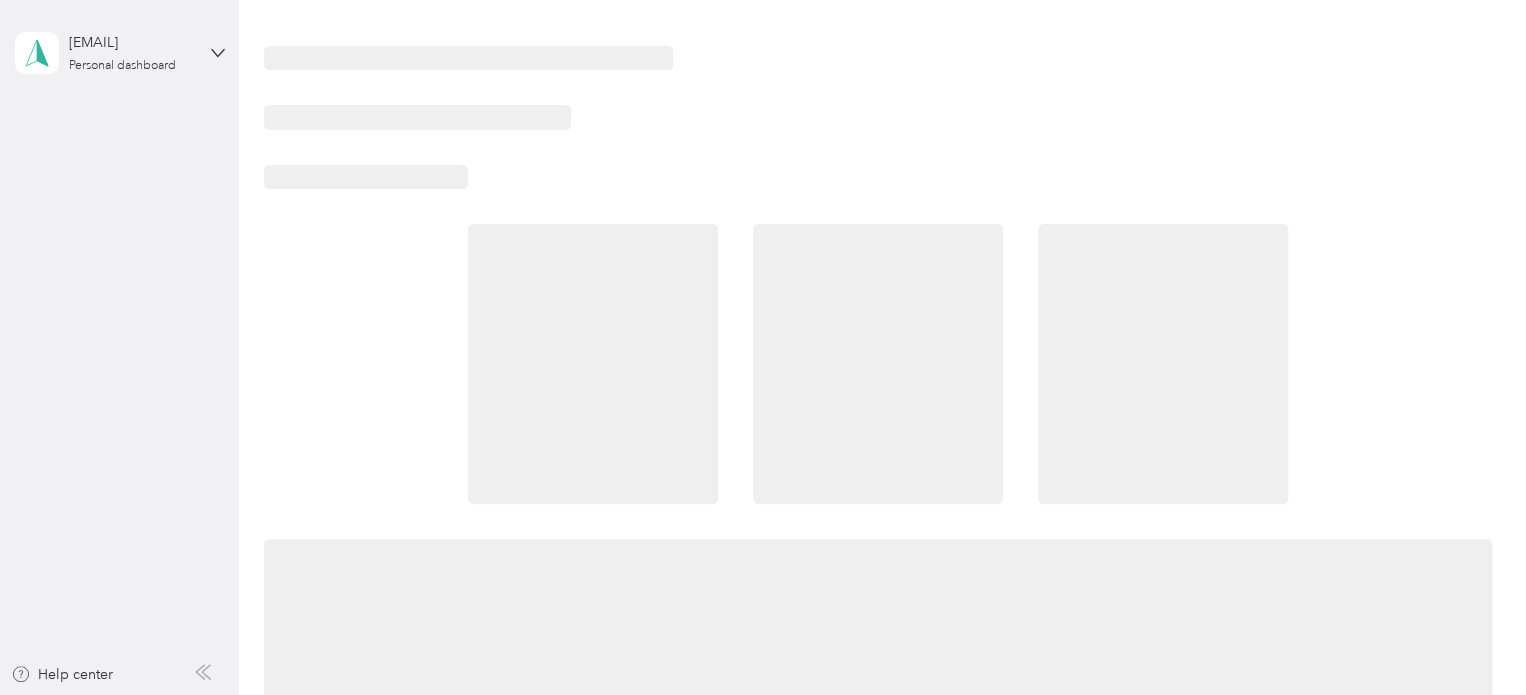 scroll, scrollTop: 0, scrollLeft: 0, axis: both 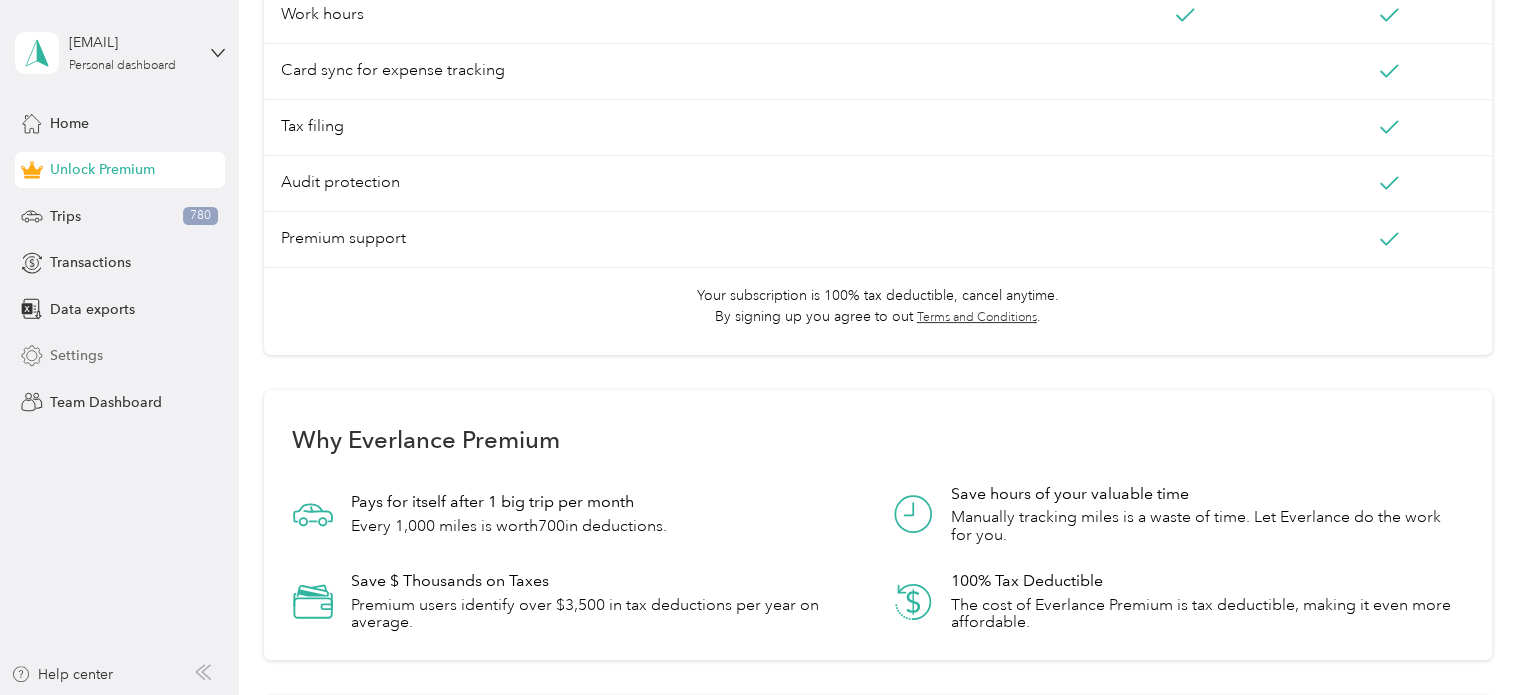 click on "Settings" at bounding box center (76, 355) 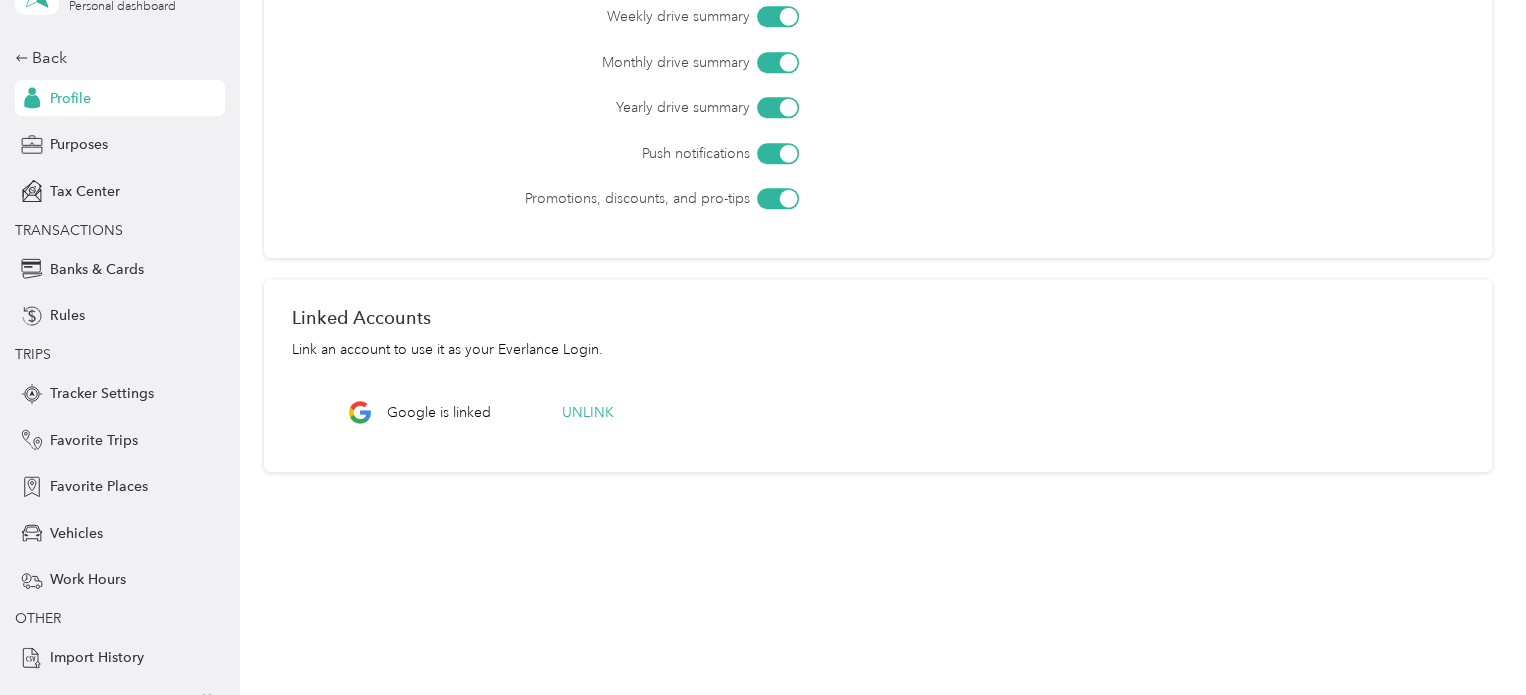 scroll, scrollTop: 88, scrollLeft: 0, axis: vertical 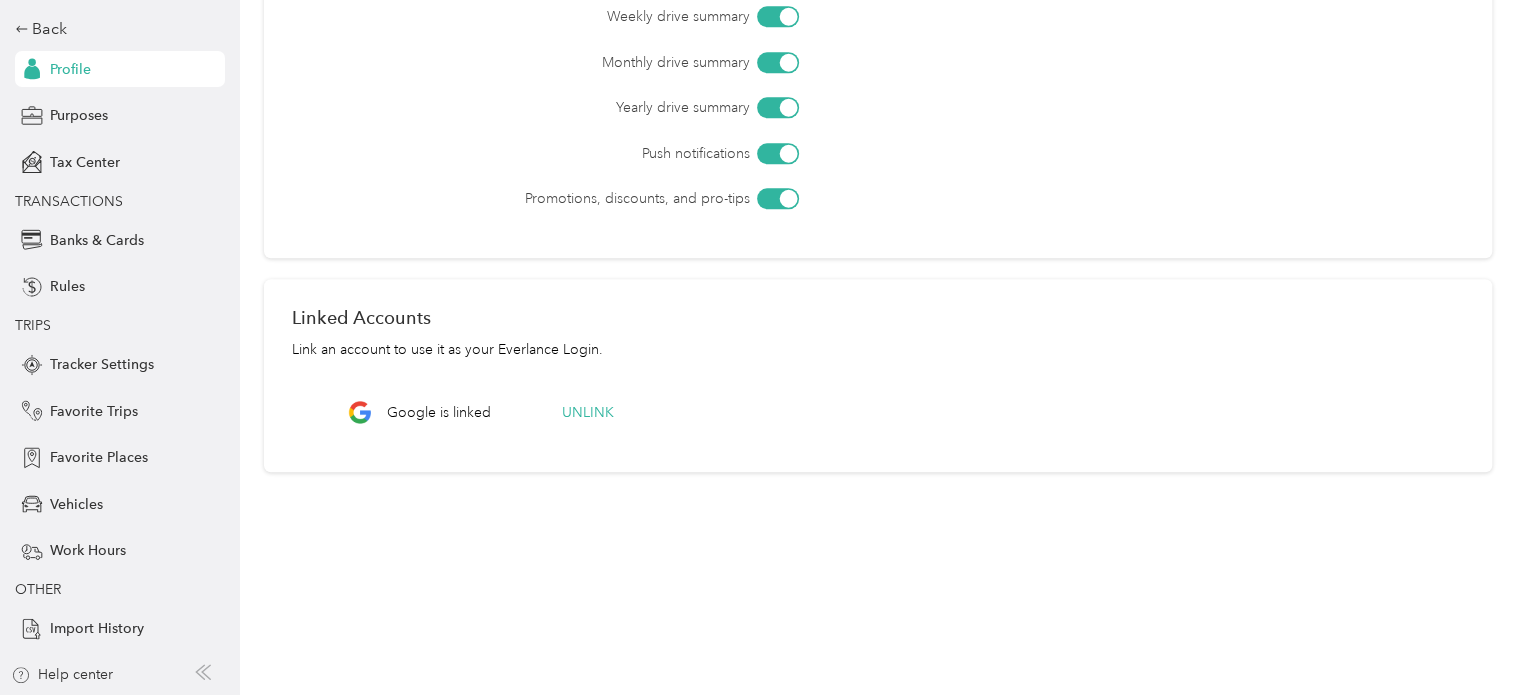 click on "[EMAIL] Personal dashboard Back Profile Purposes Tax Center TRANSACTIONS Banks & Cards Rules TRIPS Tracker Settings Favorite Trips Favorite Places Vehicles Work Hours OTHER Import History Help center" at bounding box center (119, 347) 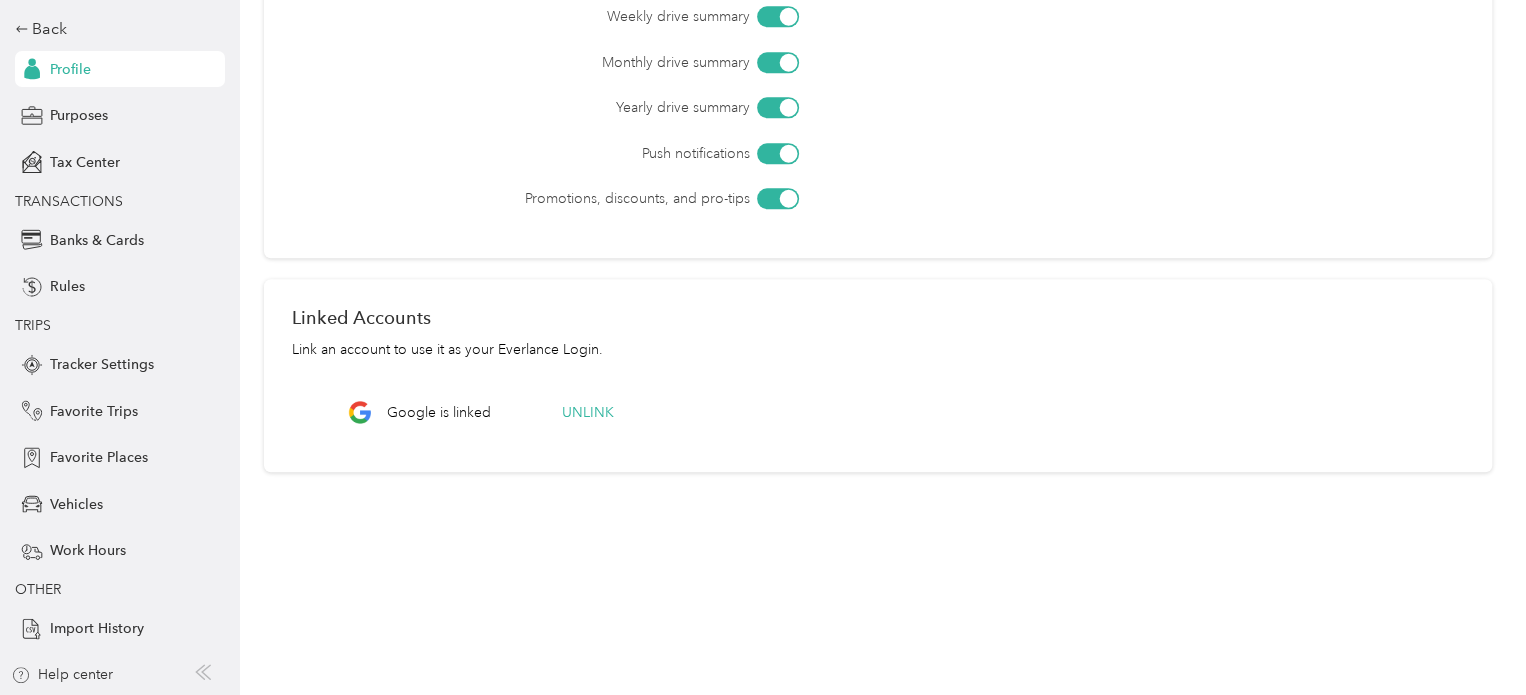 click 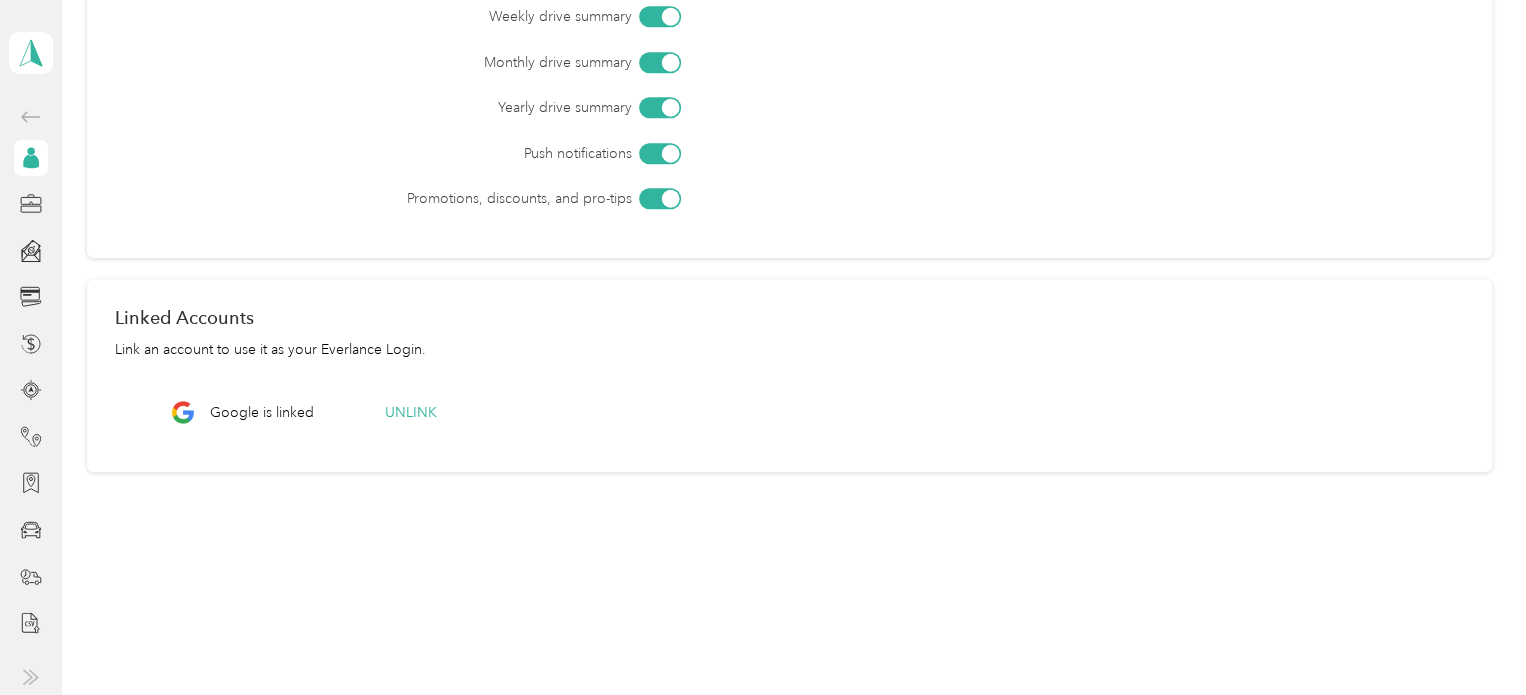 scroll, scrollTop: 0, scrollLeft: 0, axis: both 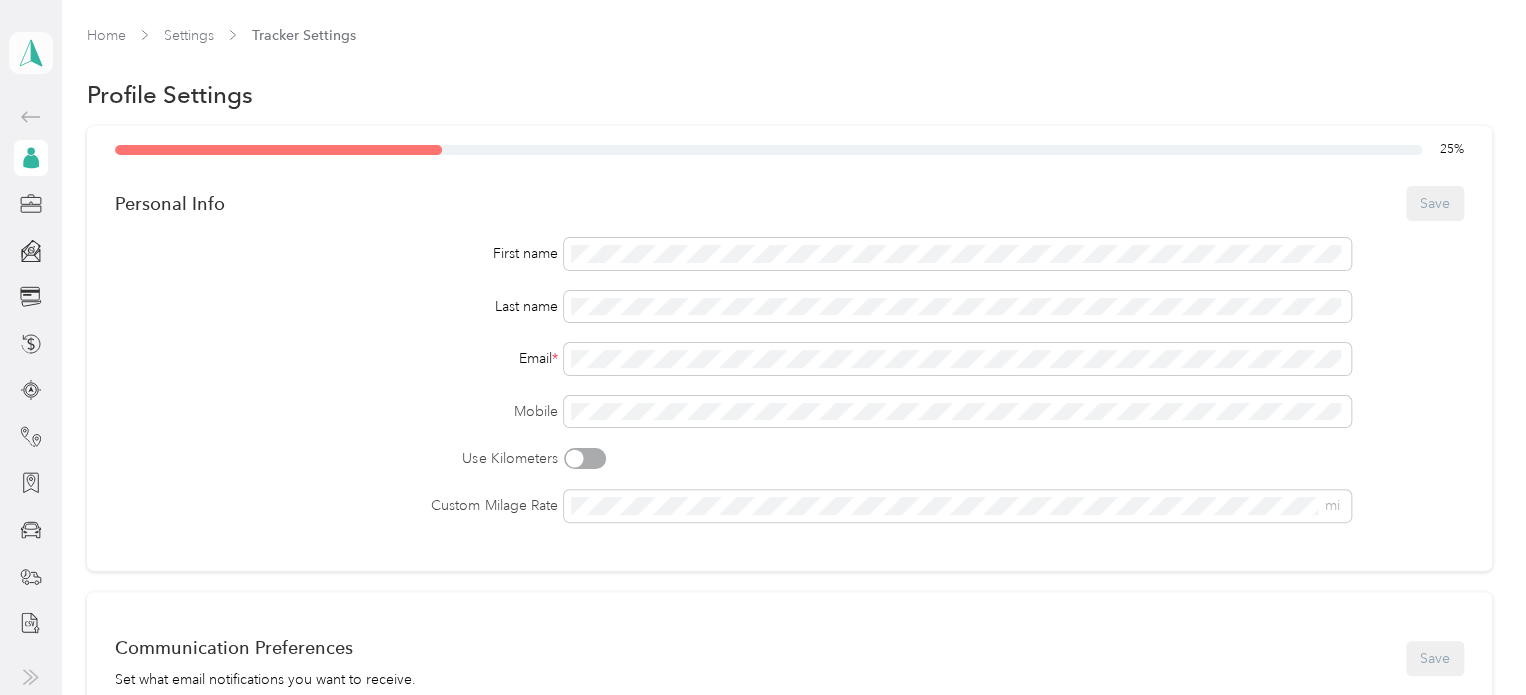 click 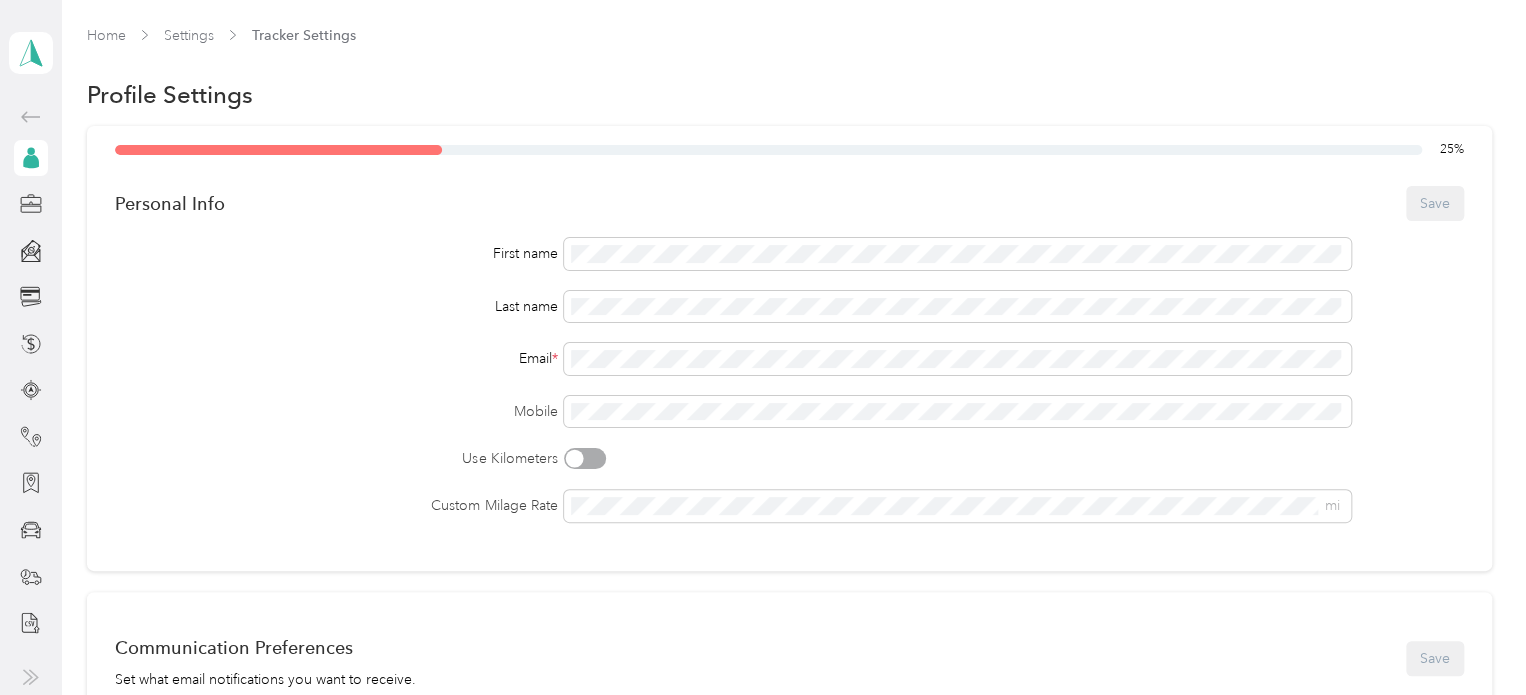 click on "You’re signed in as [EMAIL]" at bounding box center [124, 107] 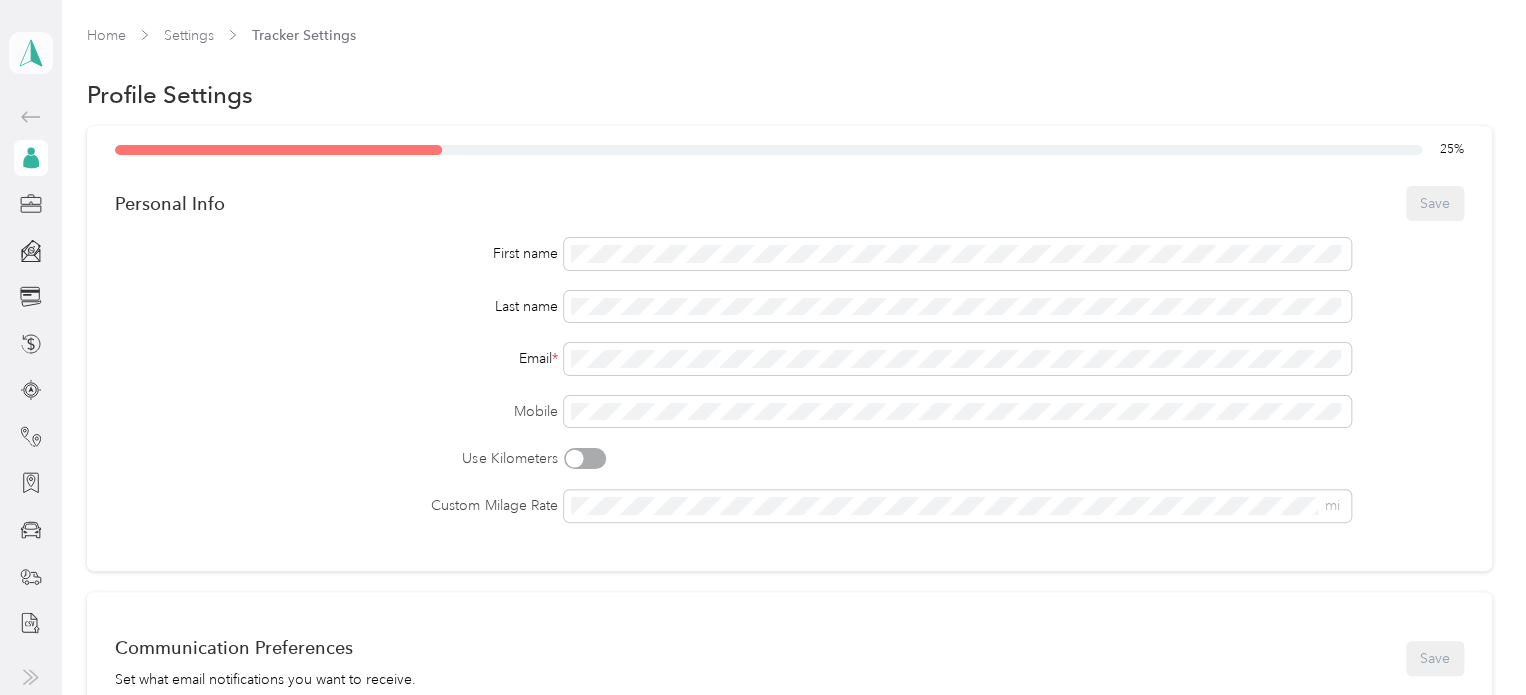 click 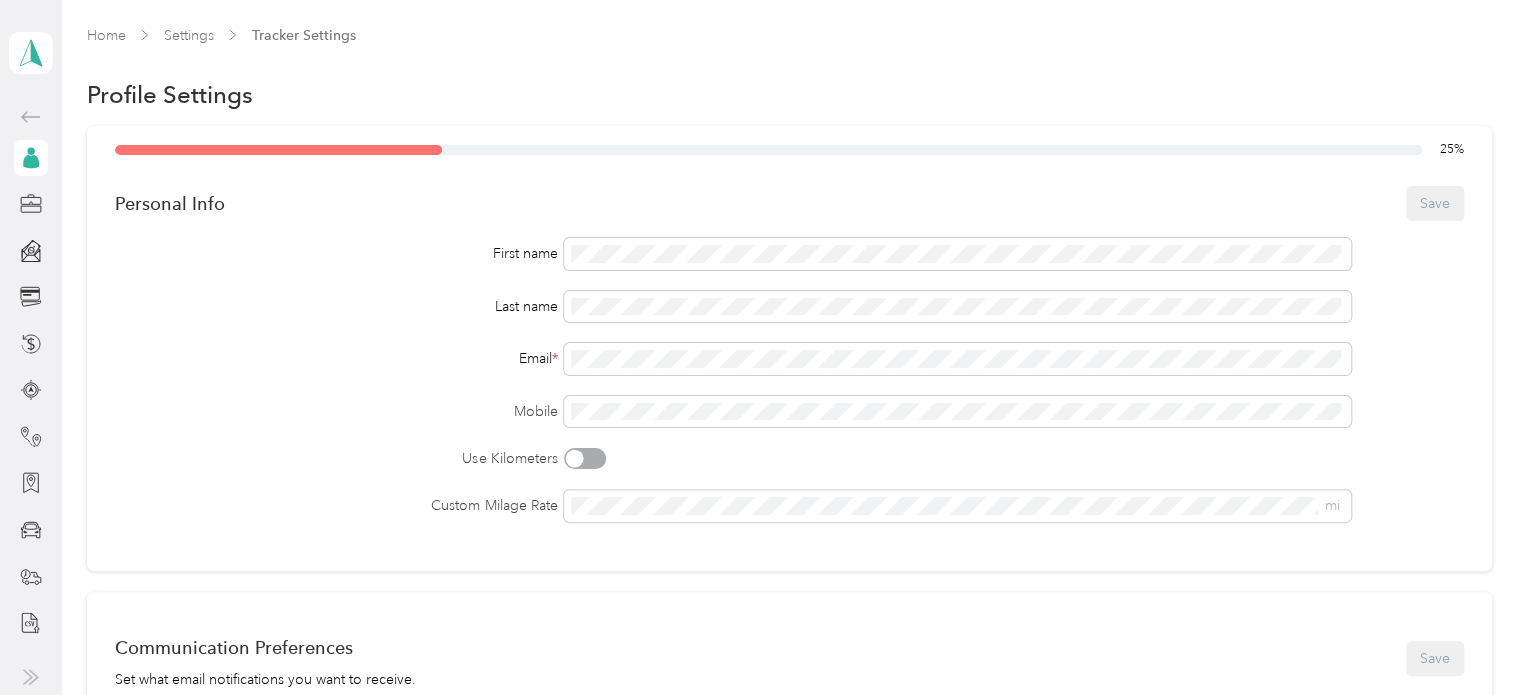 click on "You’re signed in as [EMAIL] Log out" at bounding box center (161, 138) 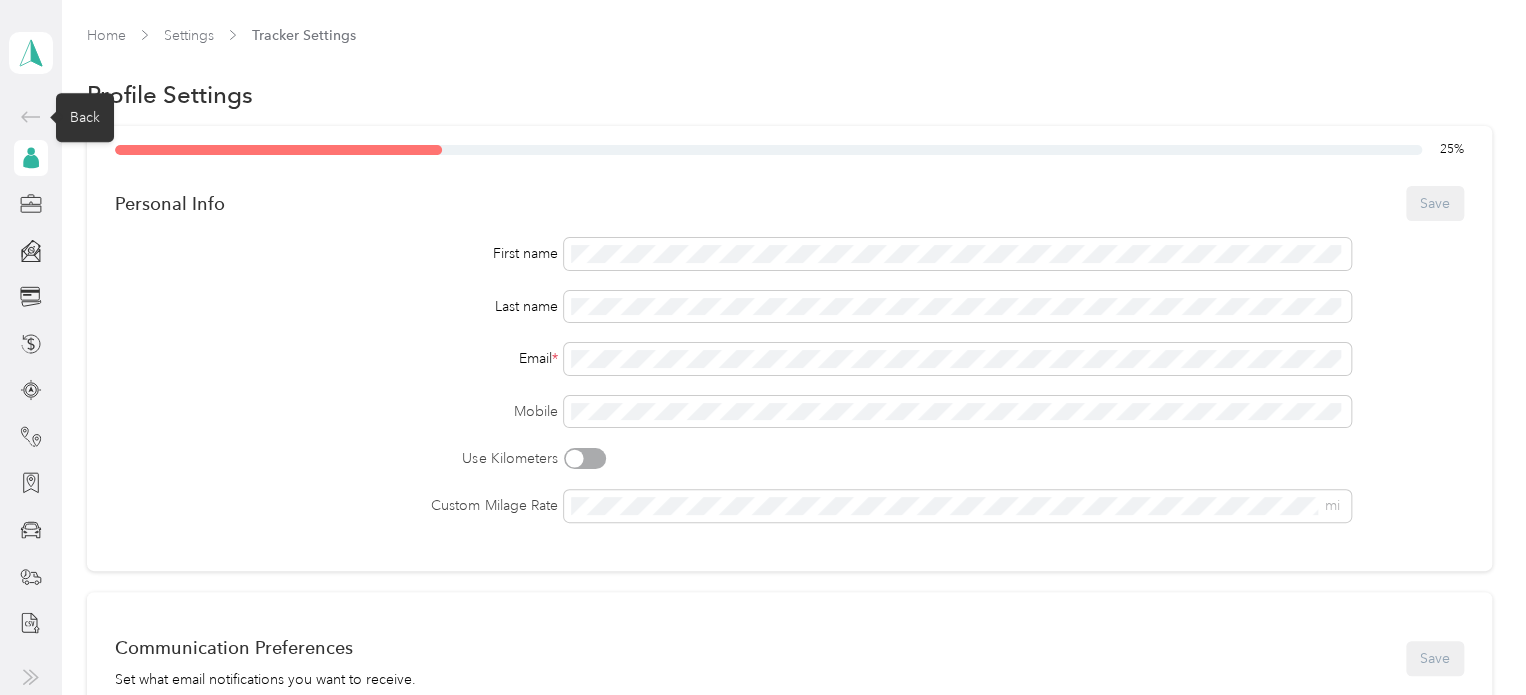 click 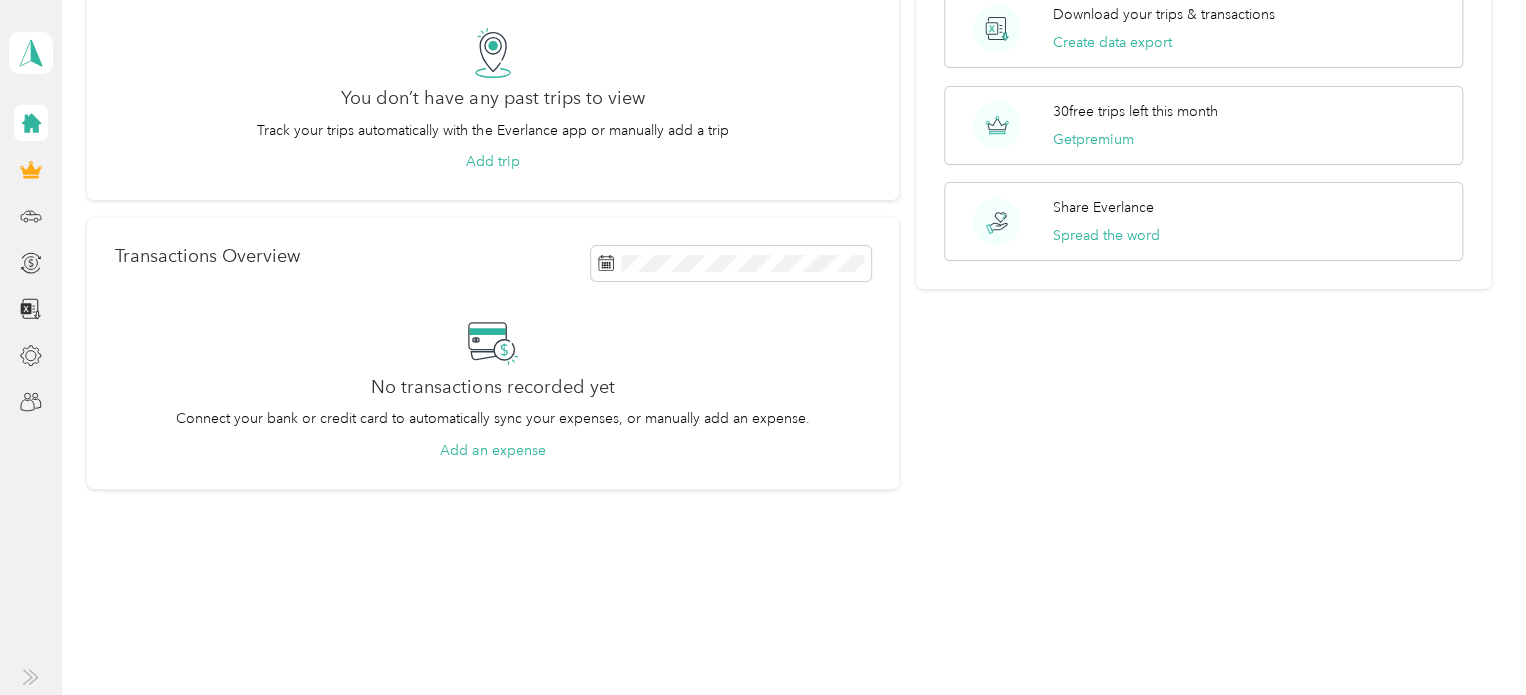 scroll, scrollTop: 0, scrollLeft: 0, axis: both 